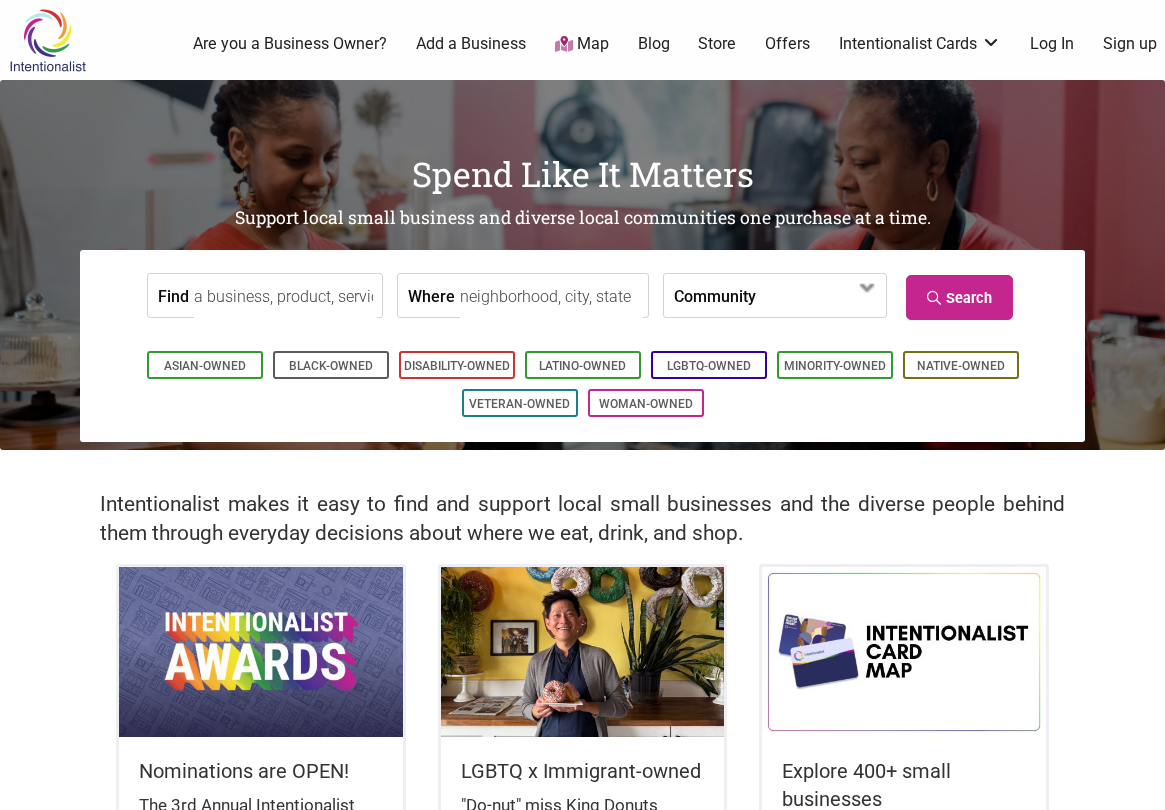 scroll, scrollTop: 0, scrollLeft: 0, axis: both 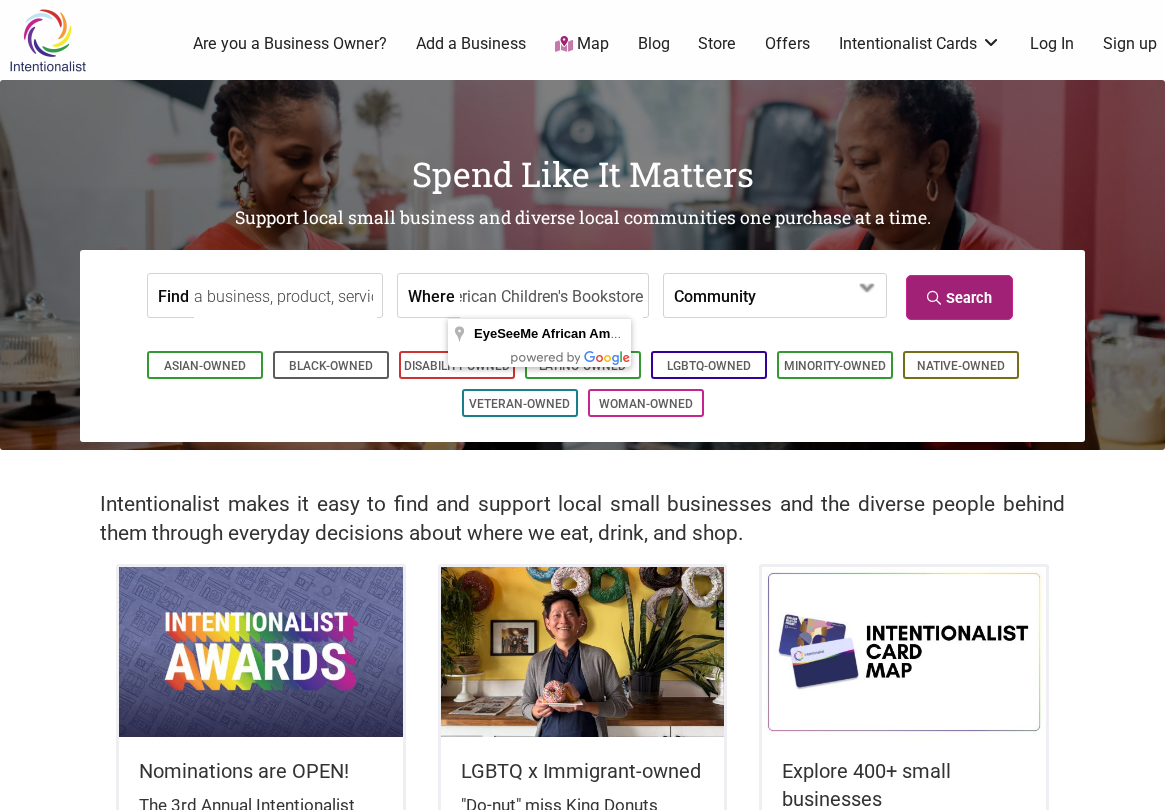 type on "EyeSeeMe African American Children's Bookstore" 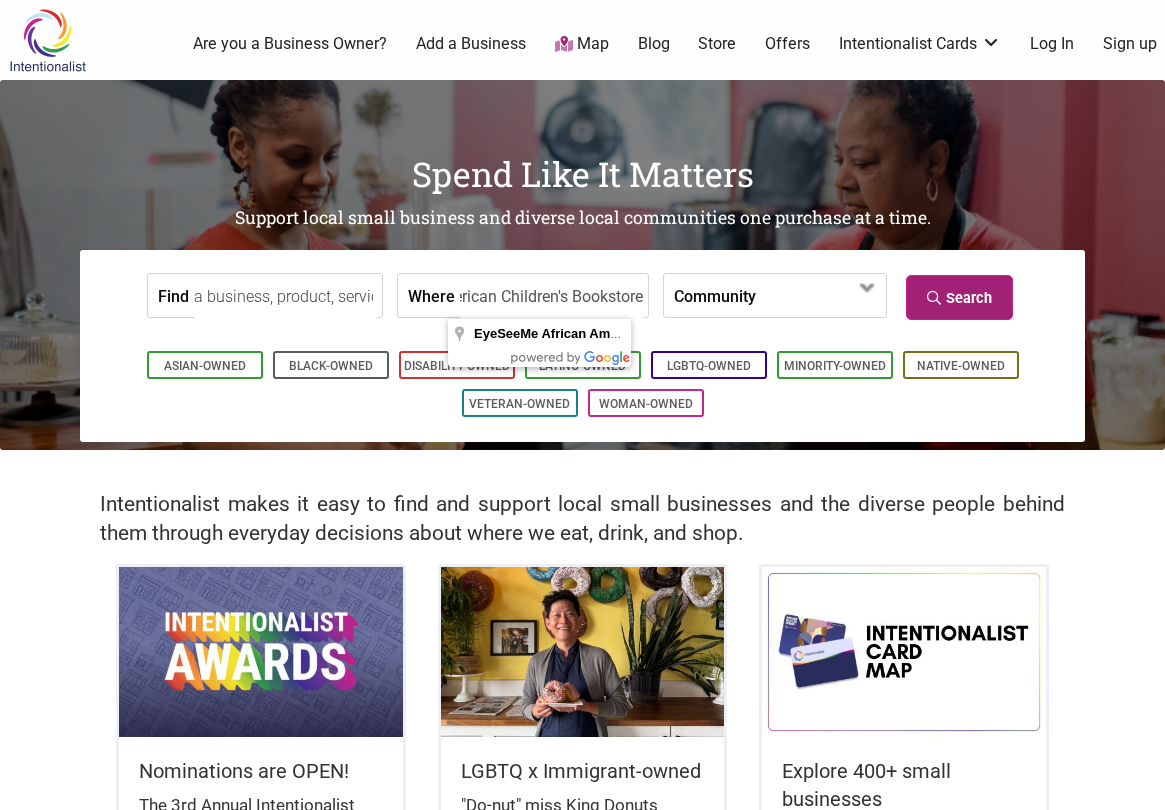 click on "Search" at bounding box center [959, 297] 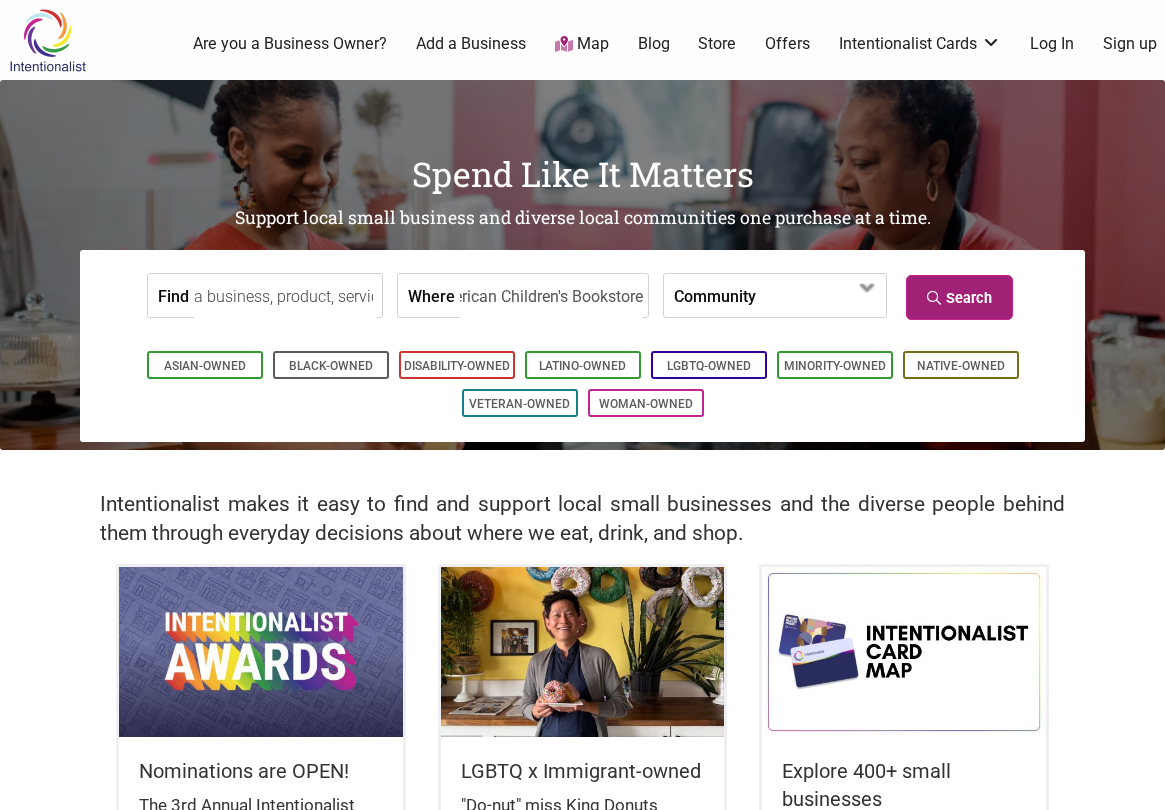 scroll, scrollTop: 0, scrollLeft: 0, axis: both 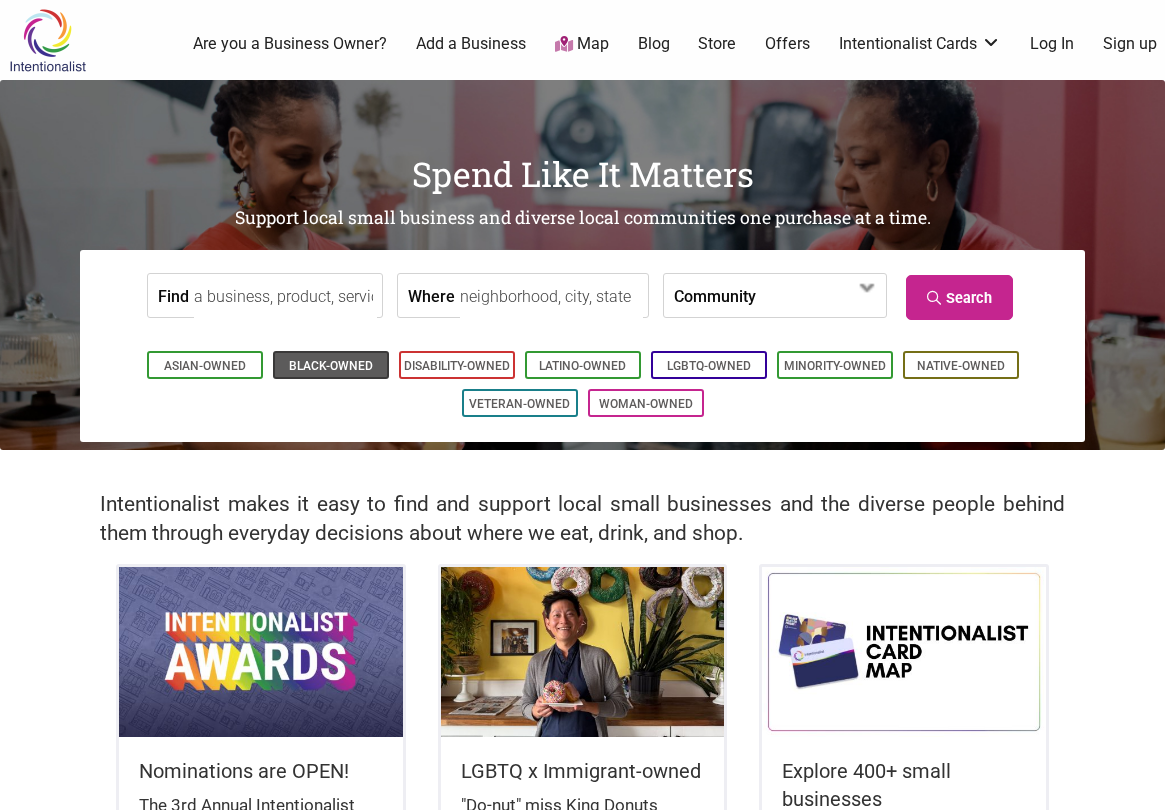 click on "Black-Owned" at bounding box center [331, 366] 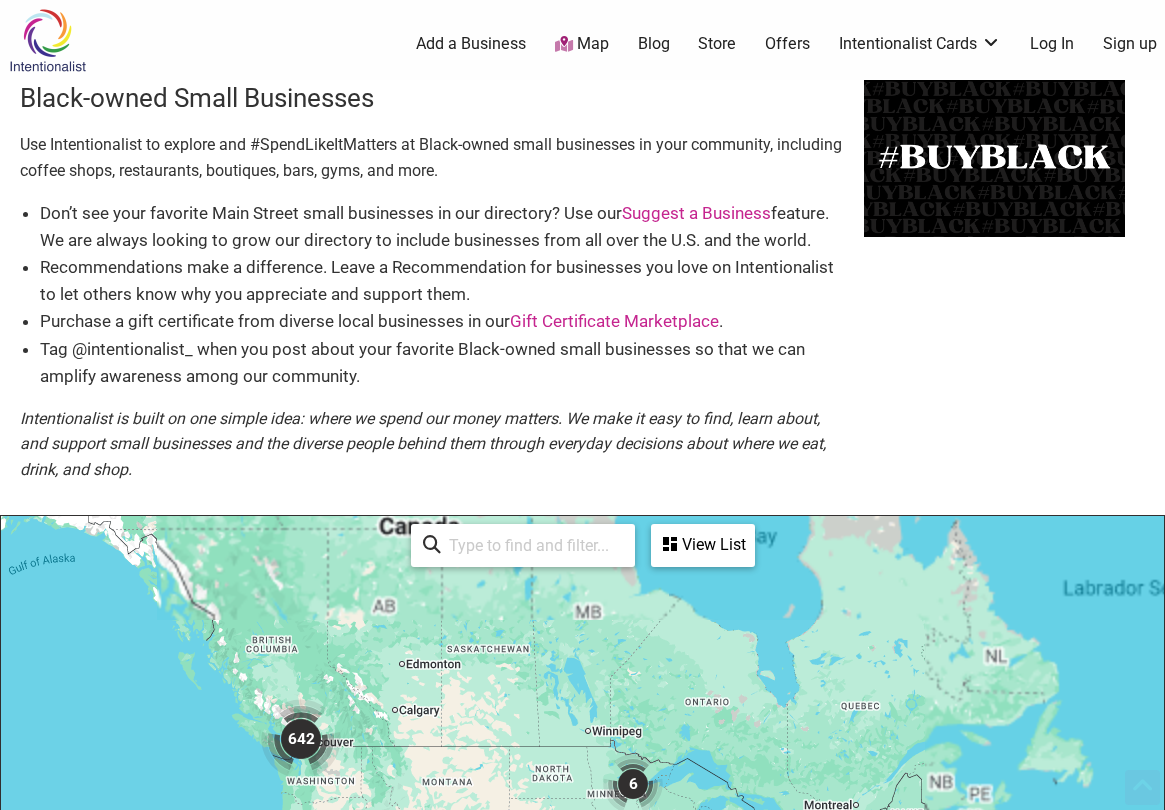 scroll, scrollTop: 500, scrollLeft: 0, axis: vertical 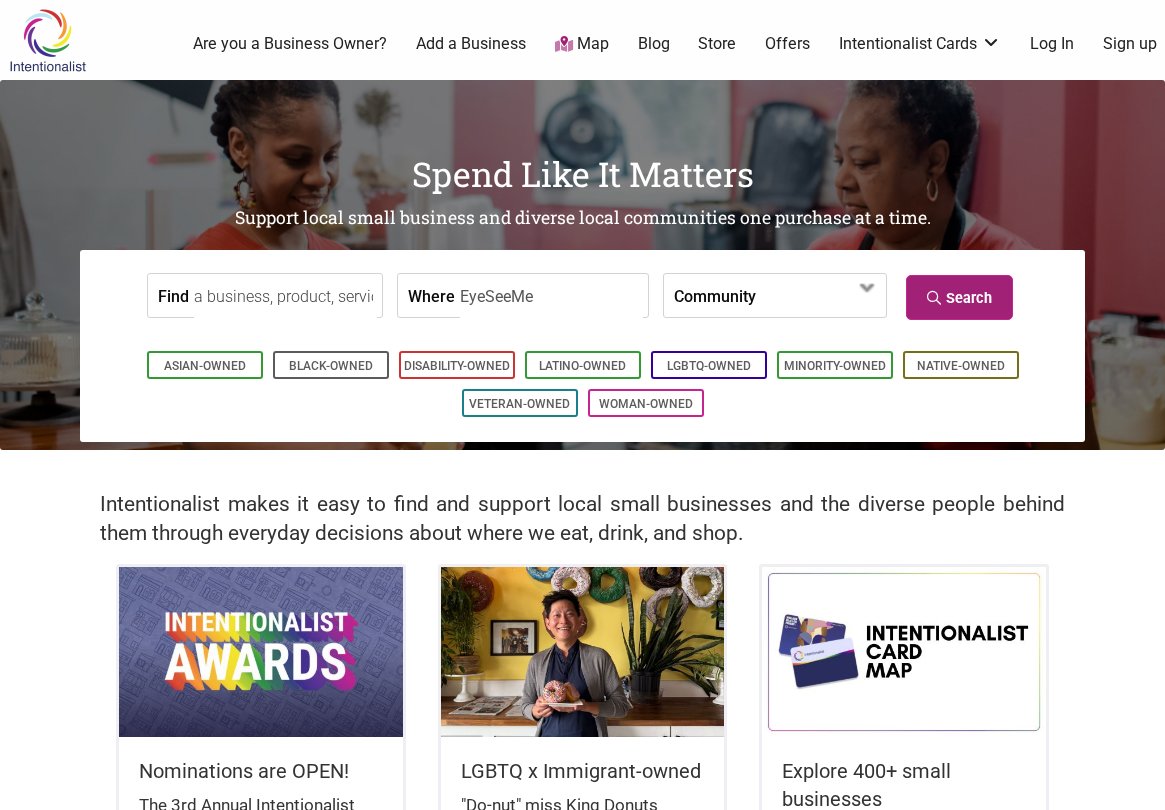 type on "EyeSeeMe" 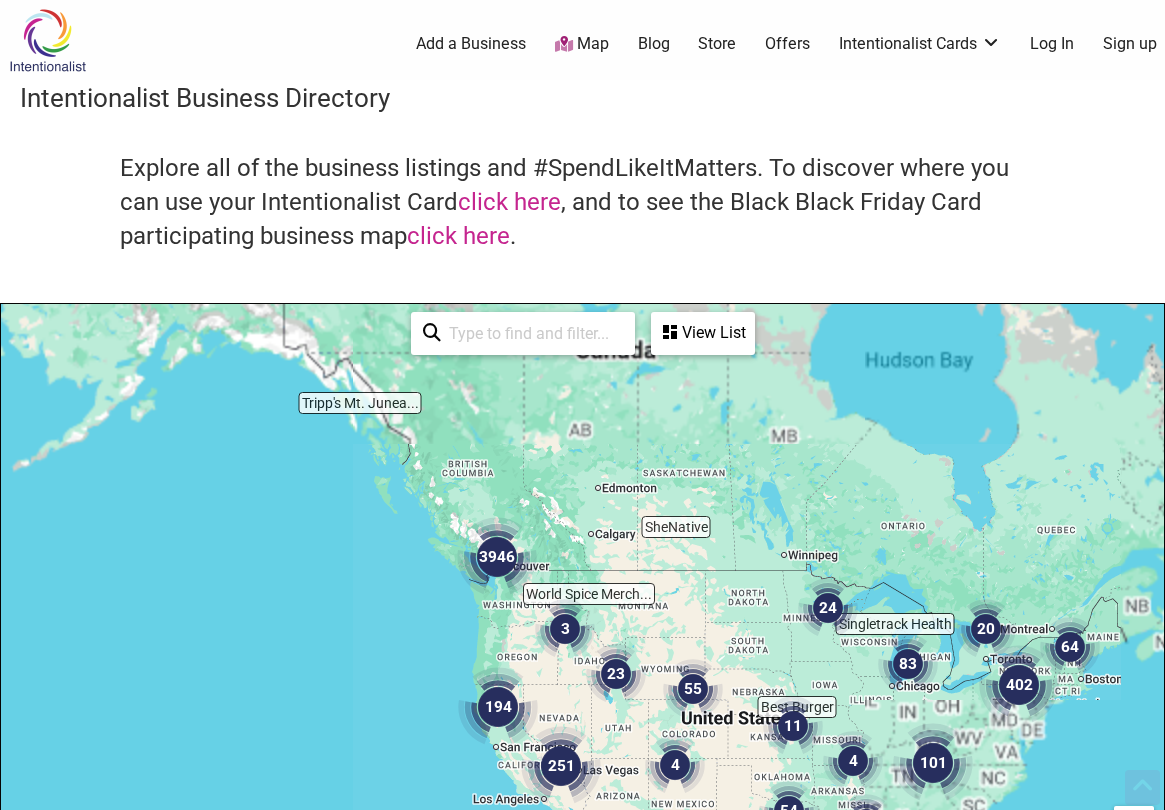 scroll, scrollTop: 500, scrollLeft: 0, axis: vertical 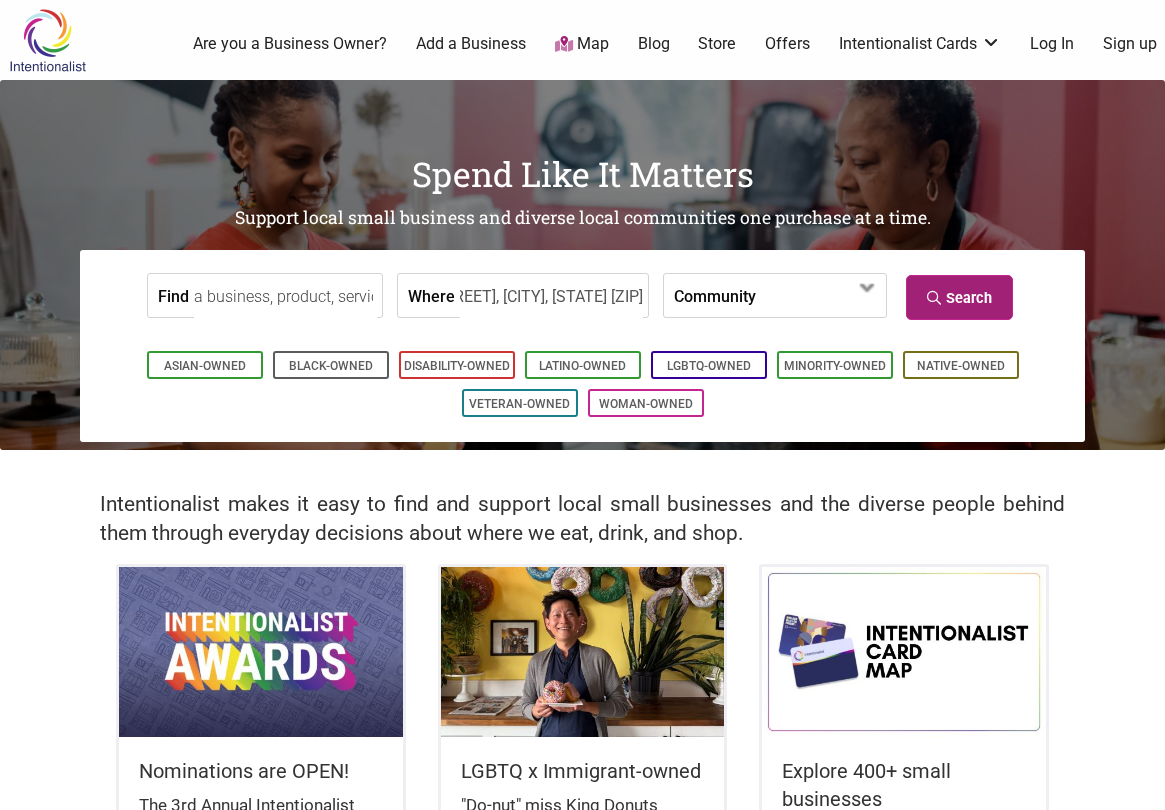 type on "[NUMBER] [STREET], [CITY], [STATE] [ZIP]" 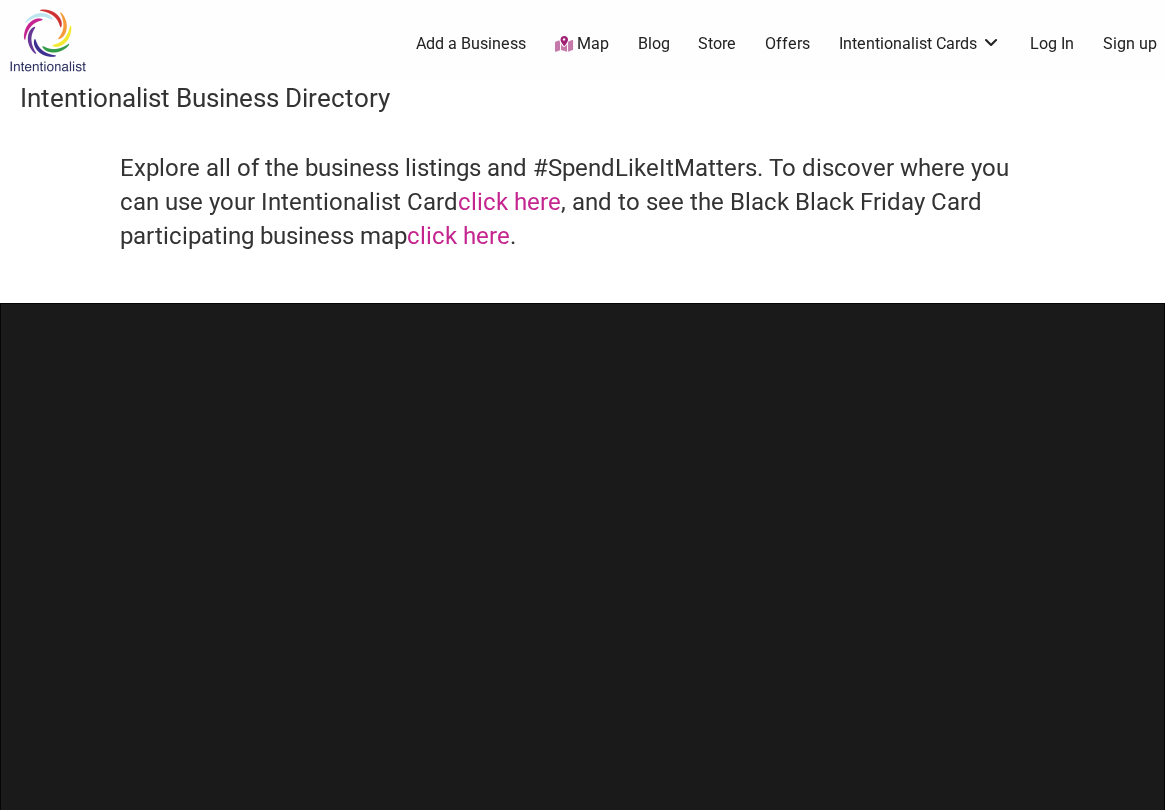 scroll, scrollTop: 0, scrollLeft: 0, axis: both 